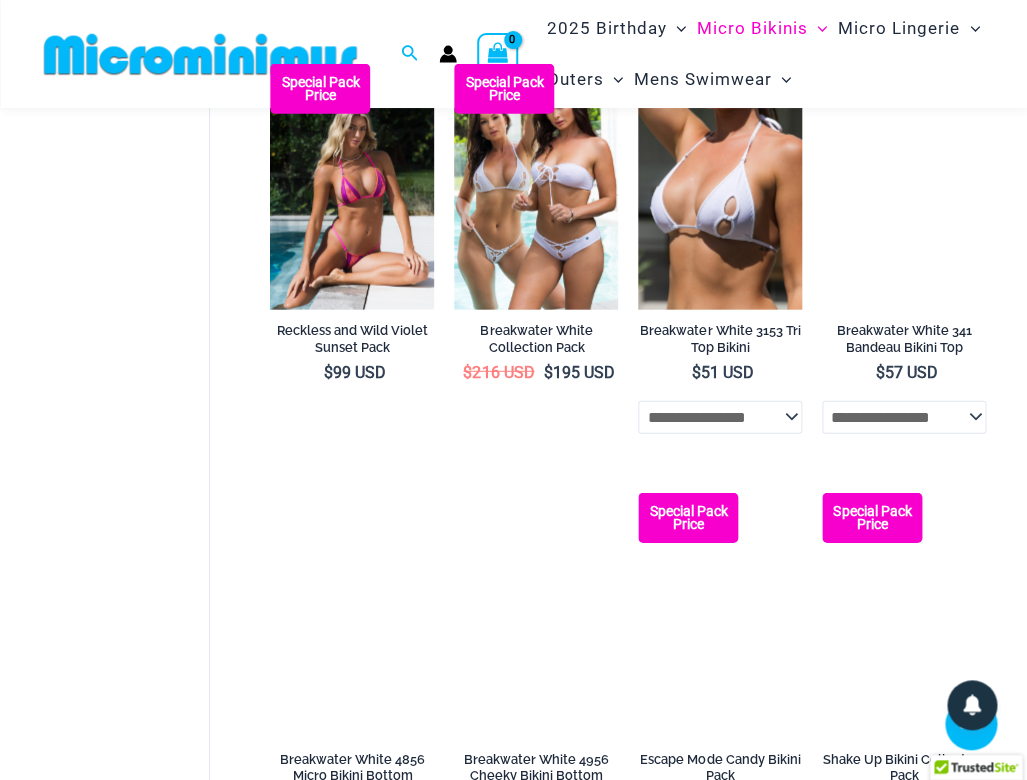 scroll, scrollTop: 3343, scrollLeft: 0, axis: vertical 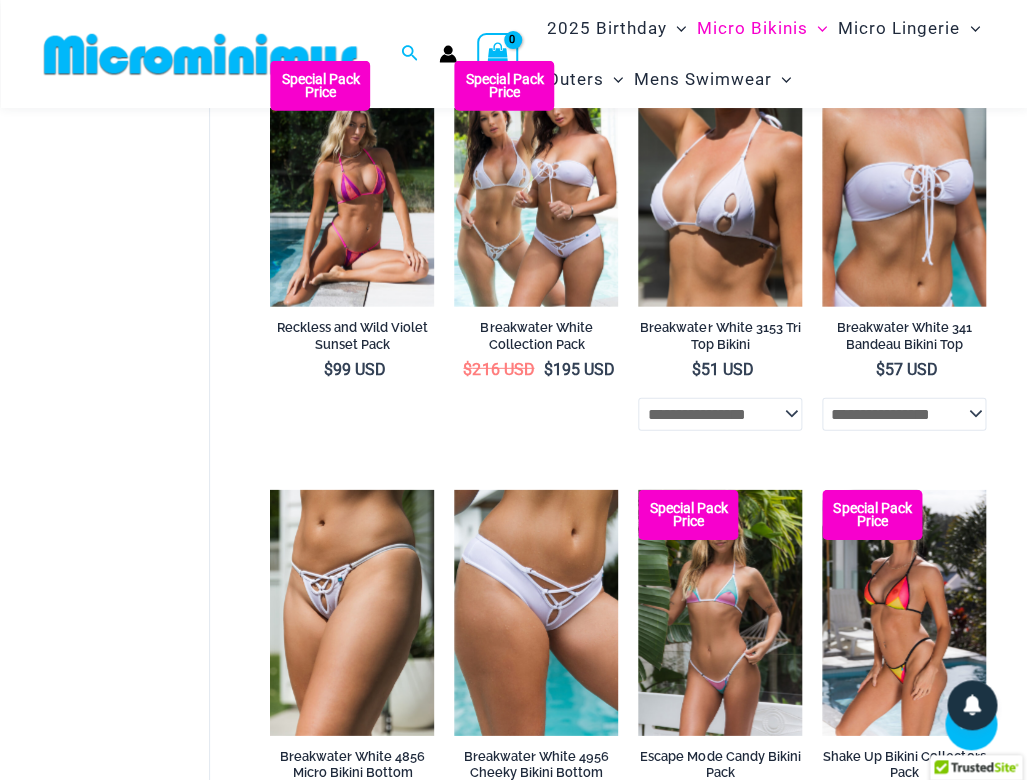 click at bounding box center (720, 184) 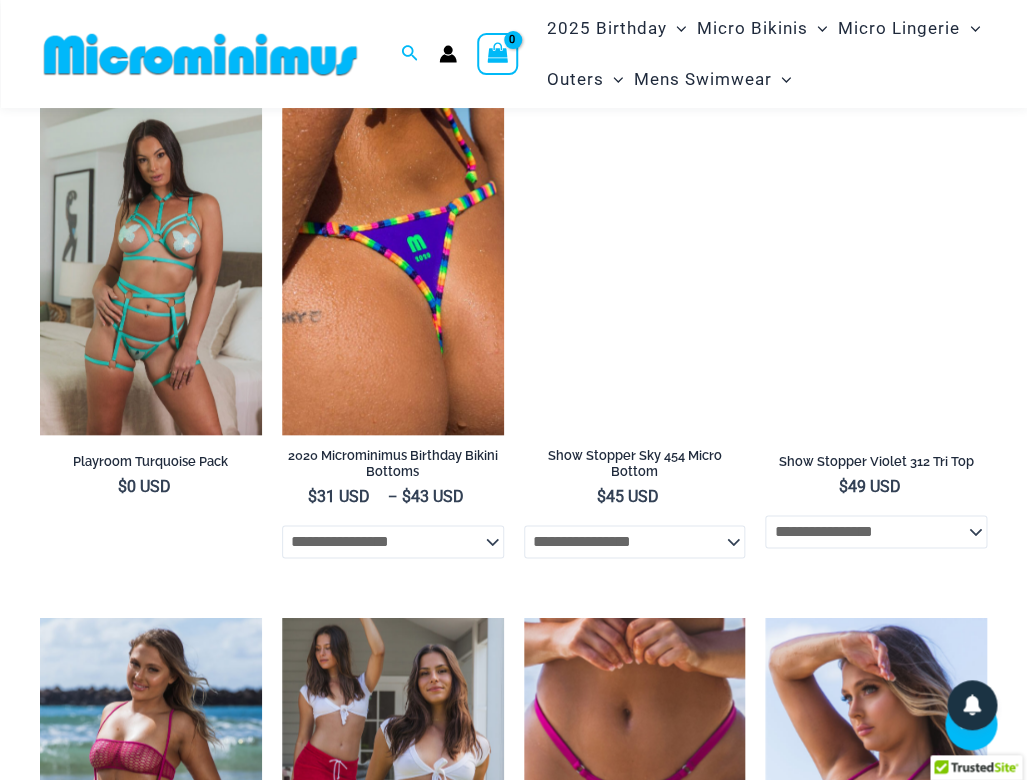 scroll, scrollTop: 2533, scrollLeft: 0, axis: vertical 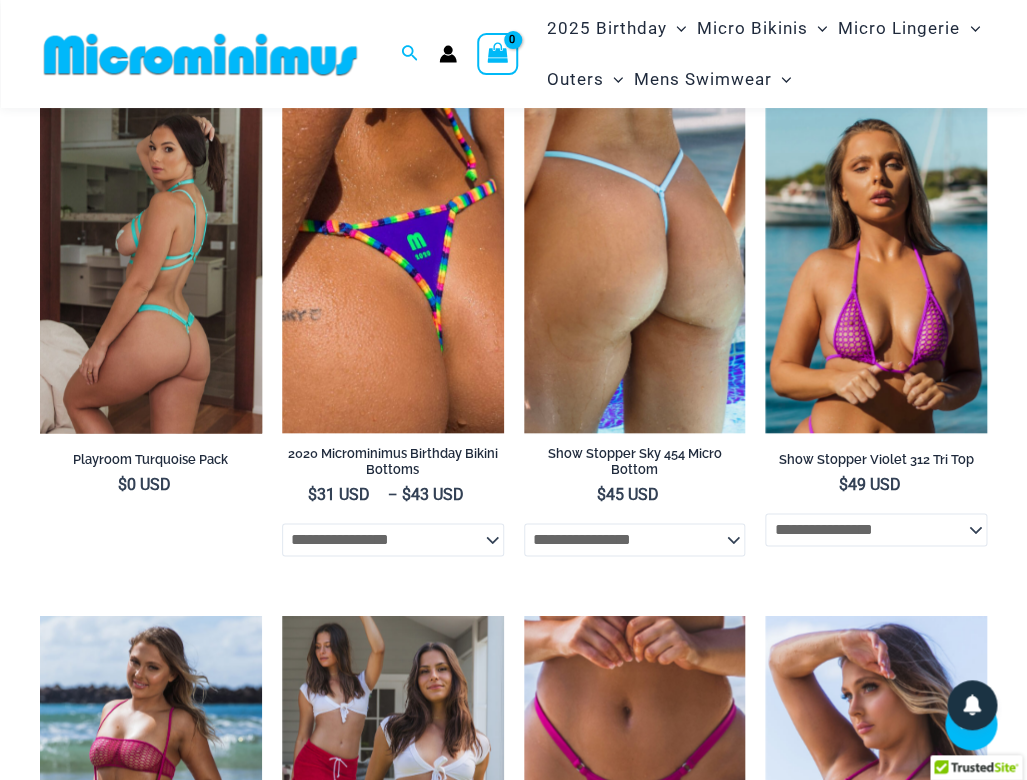 click at bounding box center [151, 266] 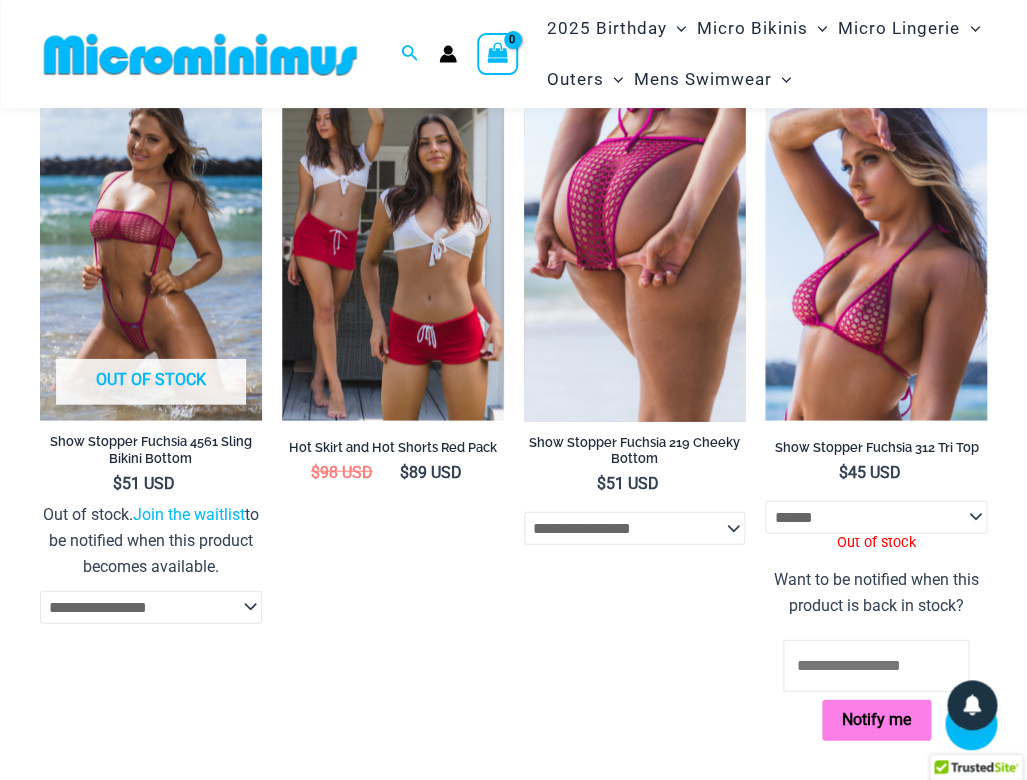 scroll, scrollTop: 3062, scrollLeft: 0, axis: vertical 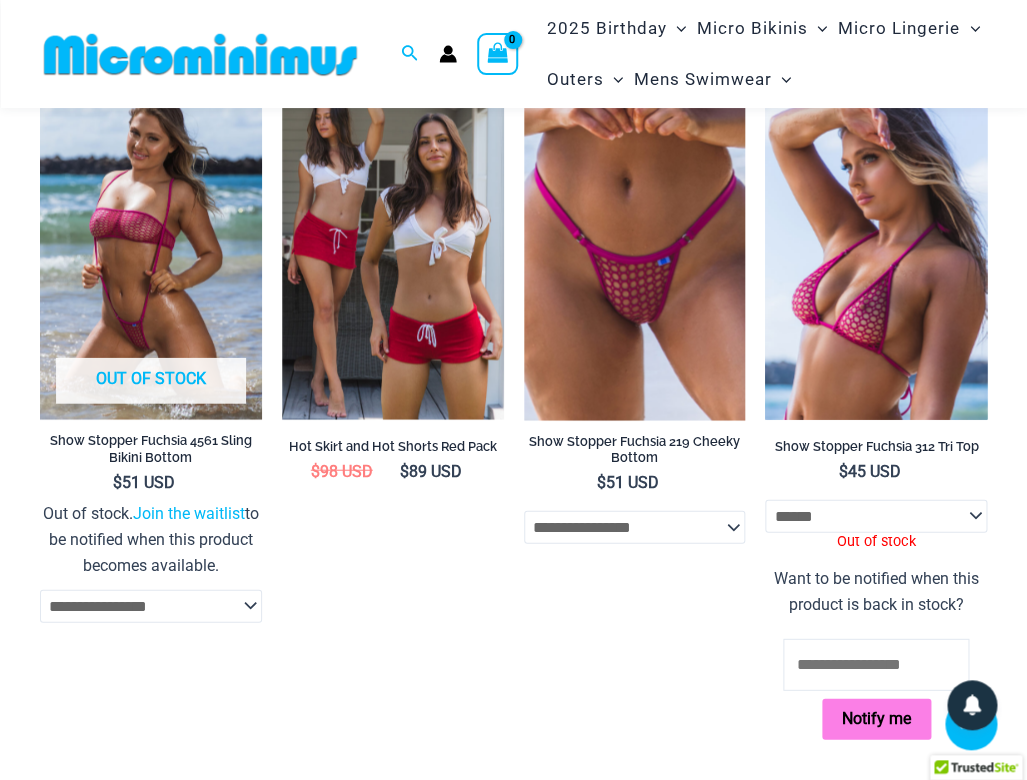 click at bounding box center (876, 252) 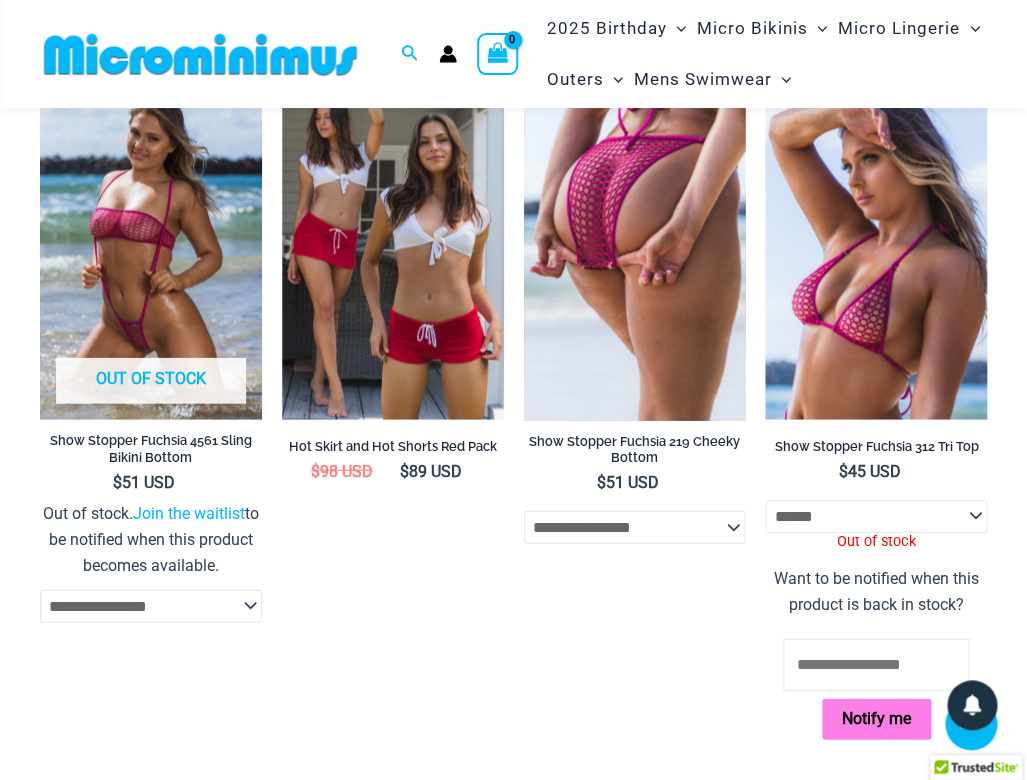 click at bounding box center (635, 252) 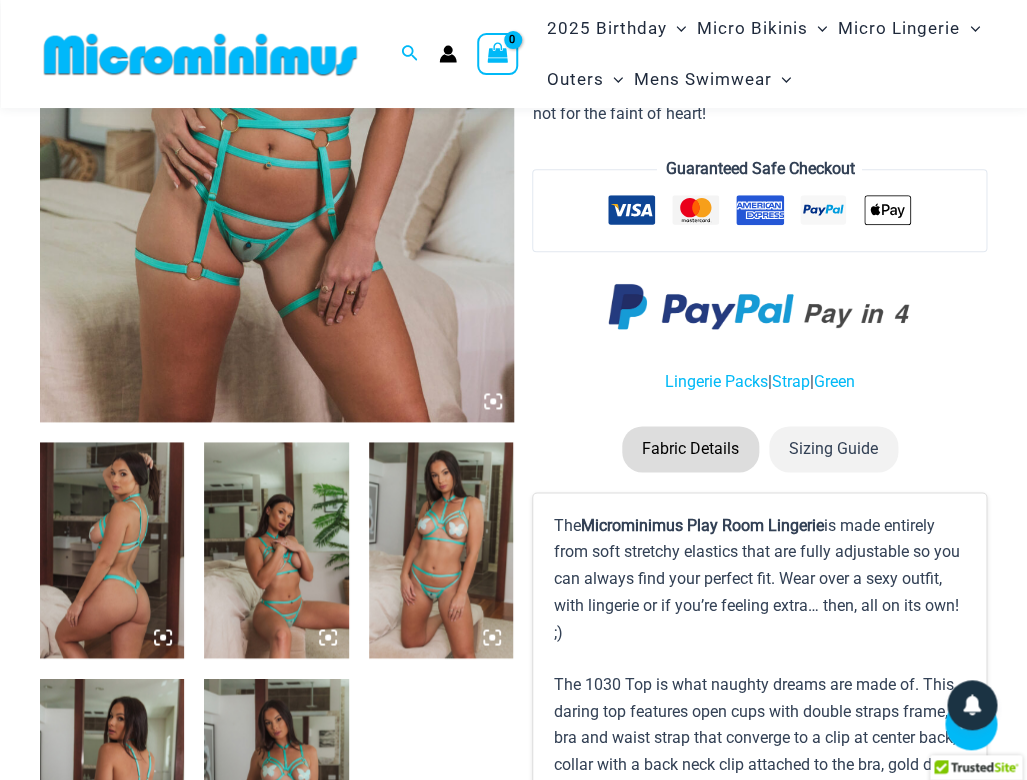 scroll, scrollTop: 425, scrollLeft: 0, axis: vertical 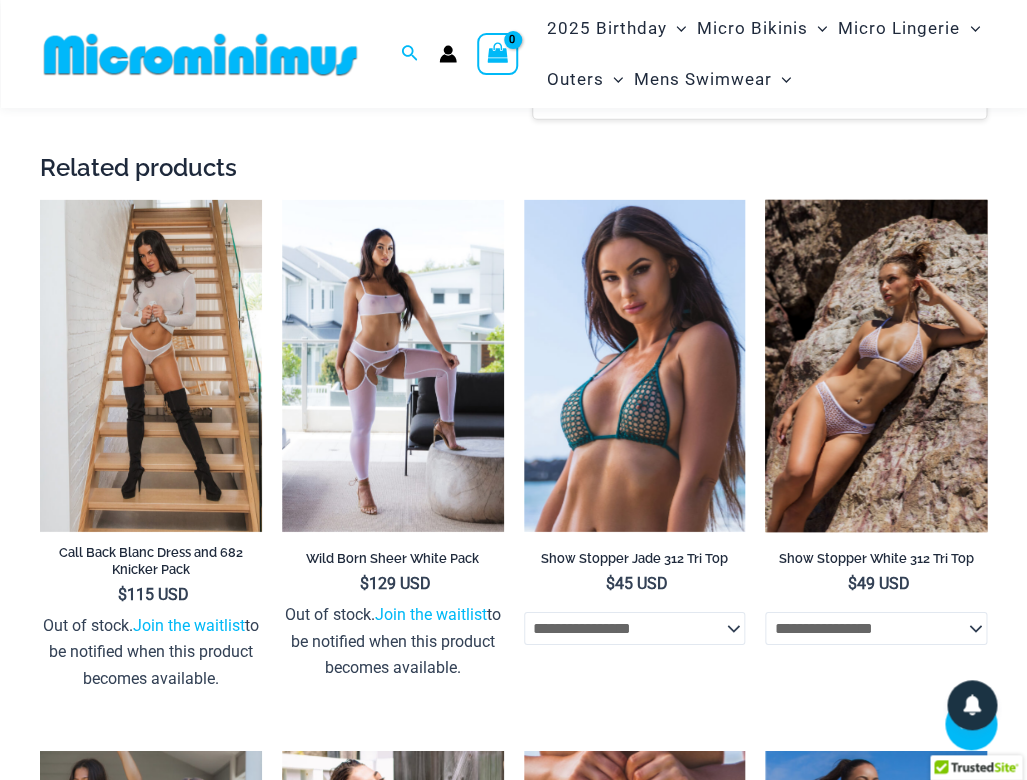 click at bounding box center (876, 366) 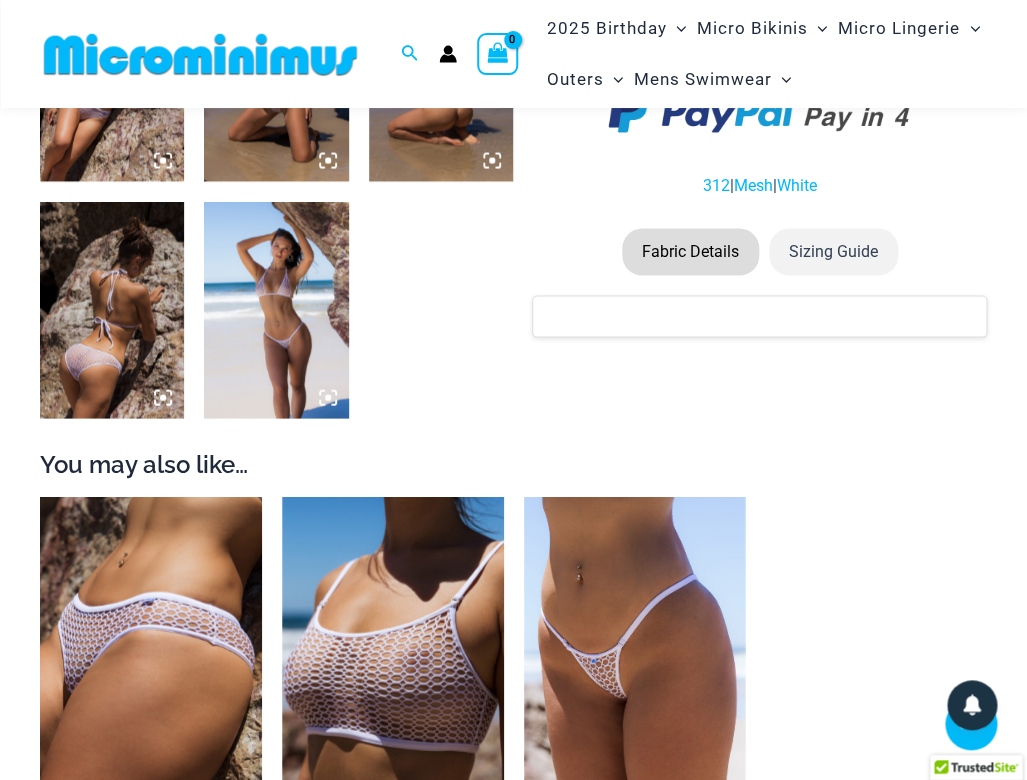 scroll, scrollTop: 899, scrollLeft: 0, axis: vertical 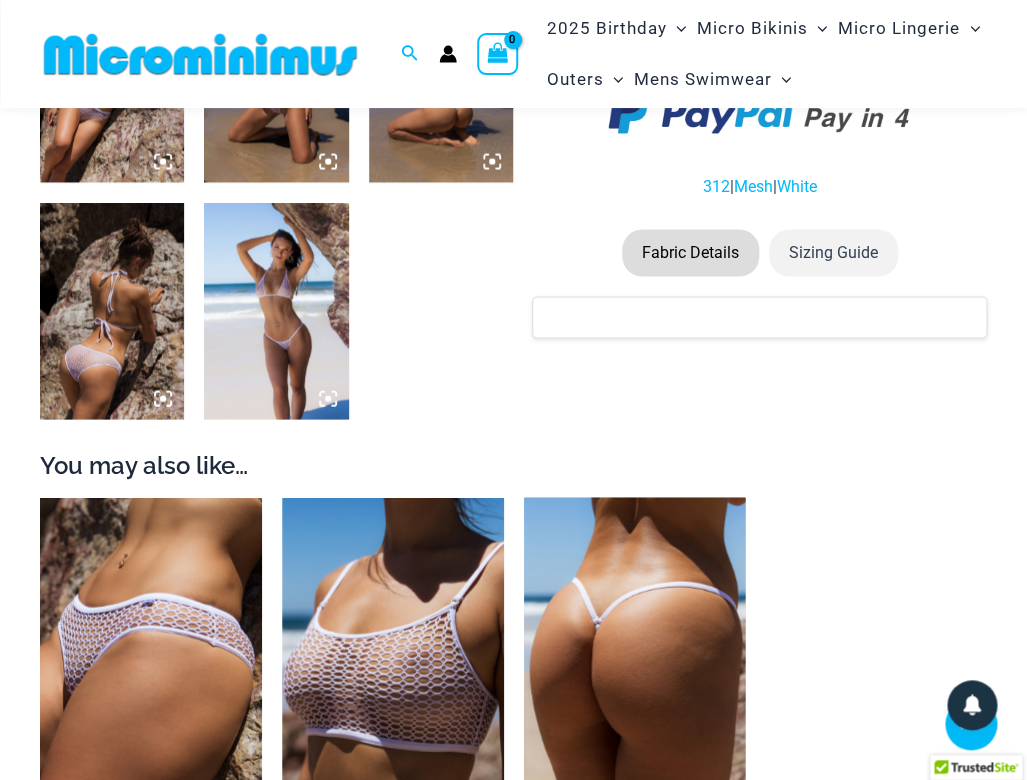 click at bounding box center [635, 663] 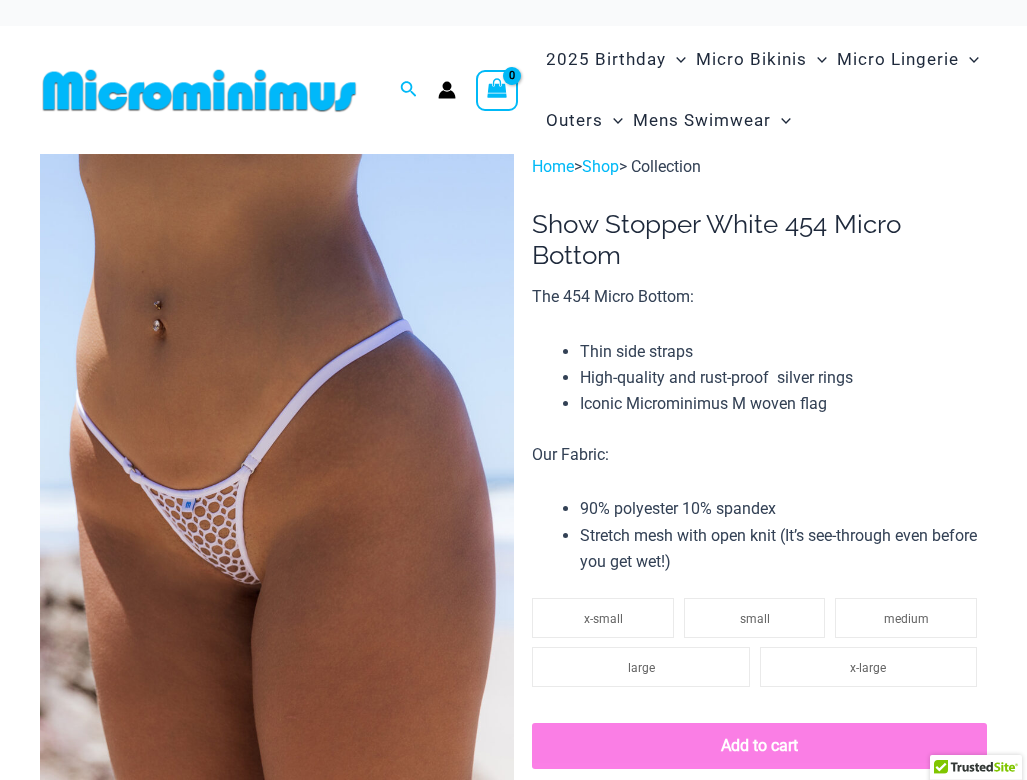scroll, scrollTop: 0, scrollLeft: 0, axis: both 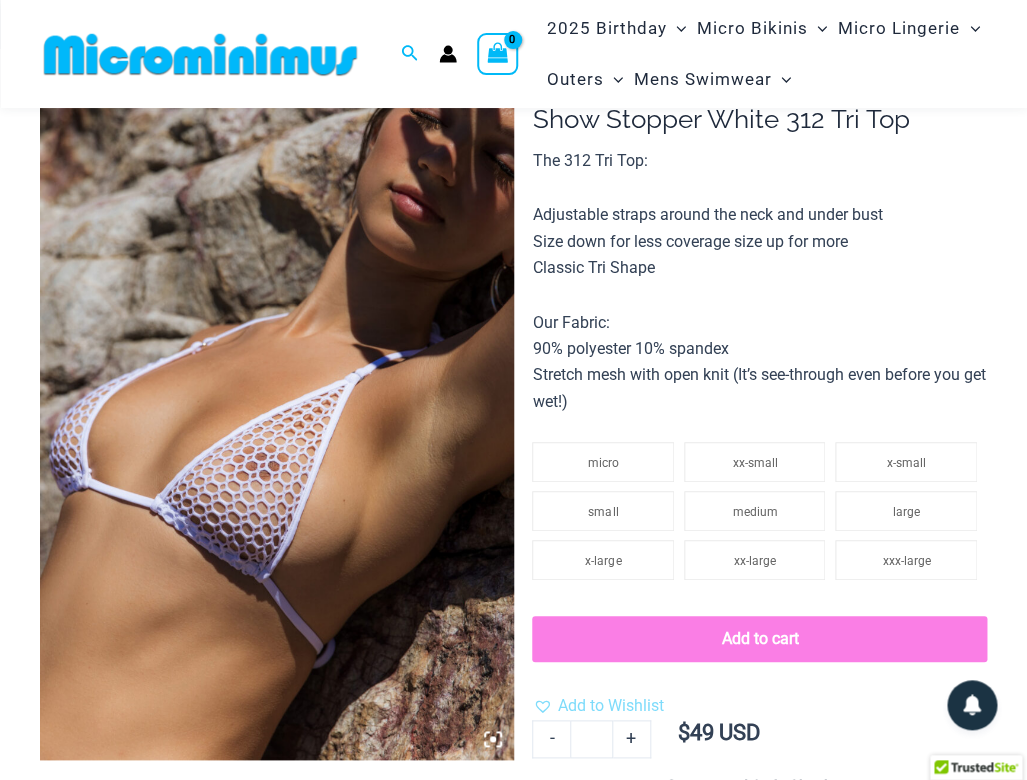 click at bounding box center (277, 404) 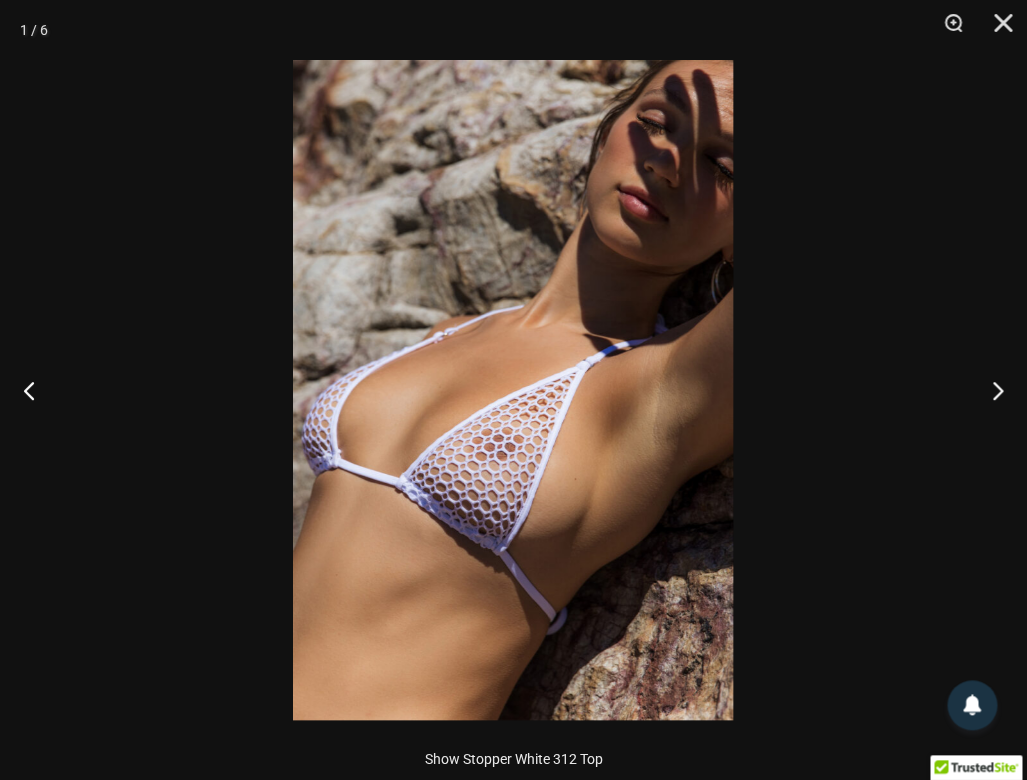 click at bounding box center [513, 390] 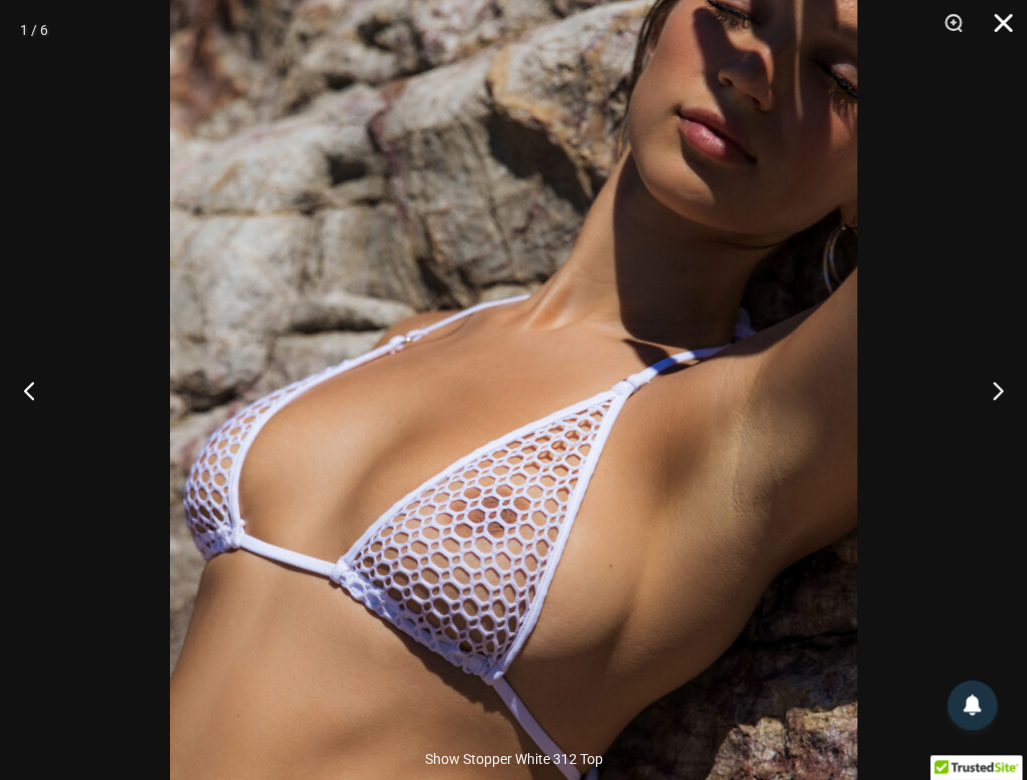 click at bounding box center (996, 30) 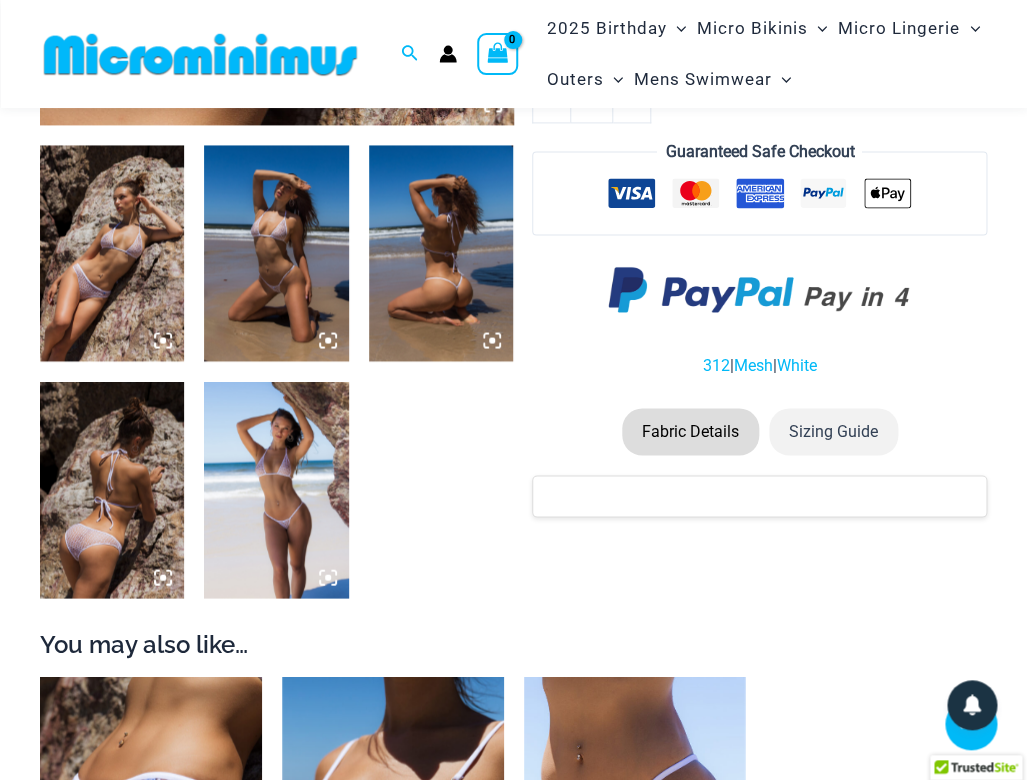 scroll, scrollTop: 707, scrollLeft: 0, axis: vertical 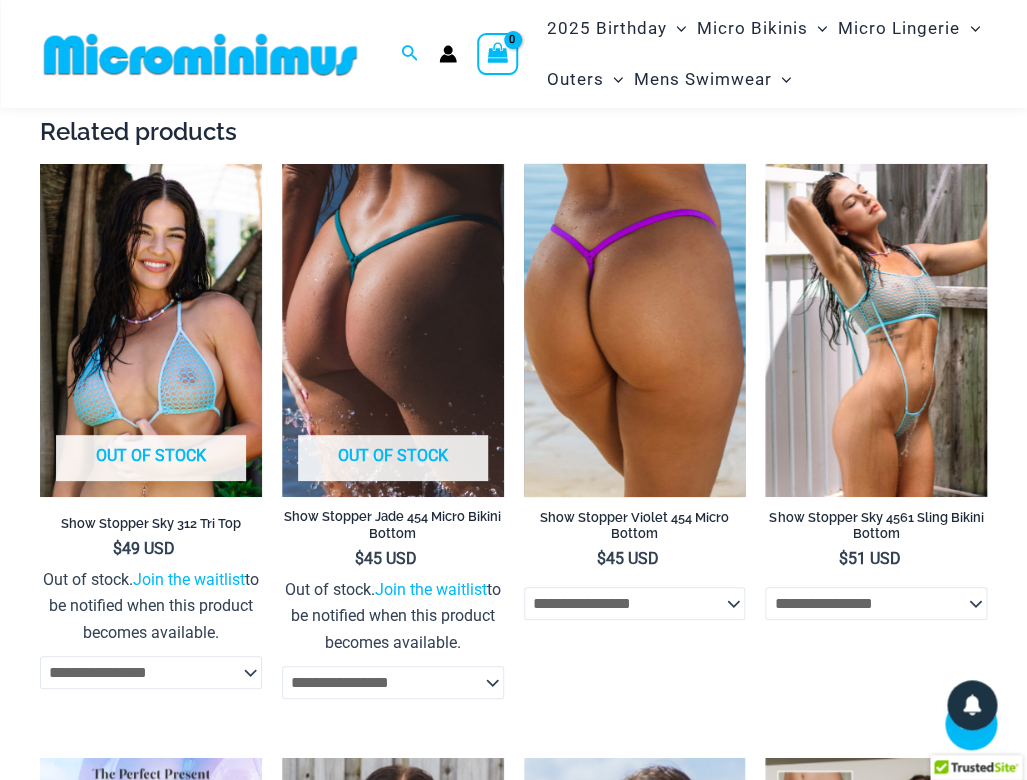 click at bounding box center [635, 330] 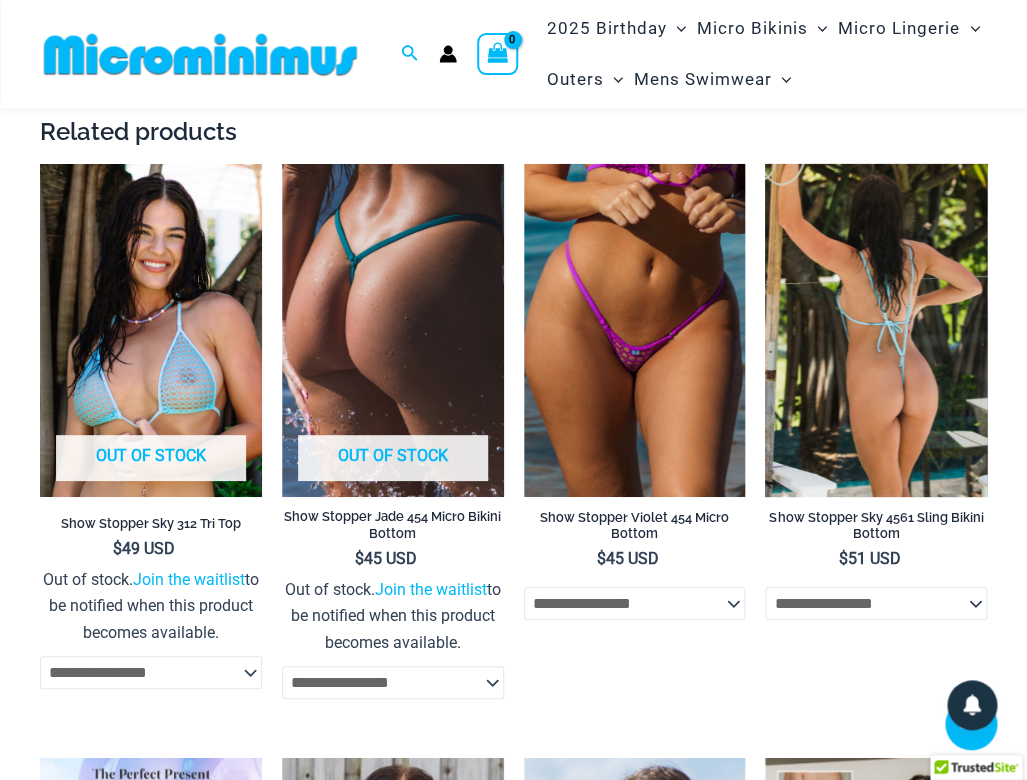 click at bounding box center [876, 330] 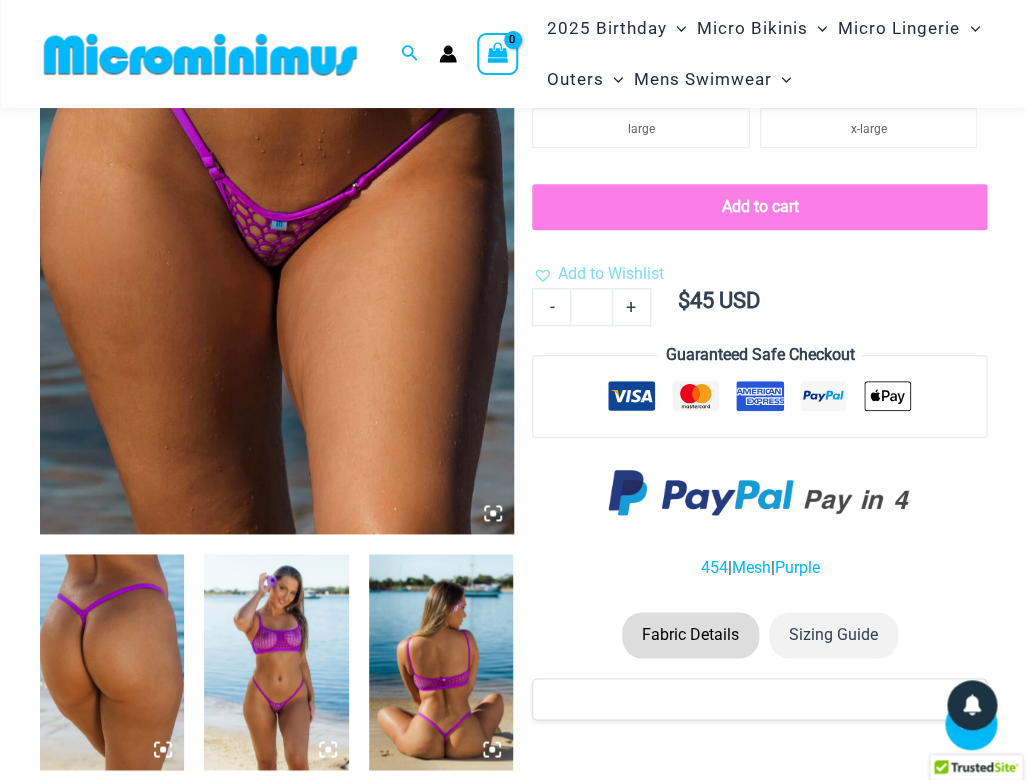 scroll, scrollTop: 309, scrollLeft: 0, axis: vertical 